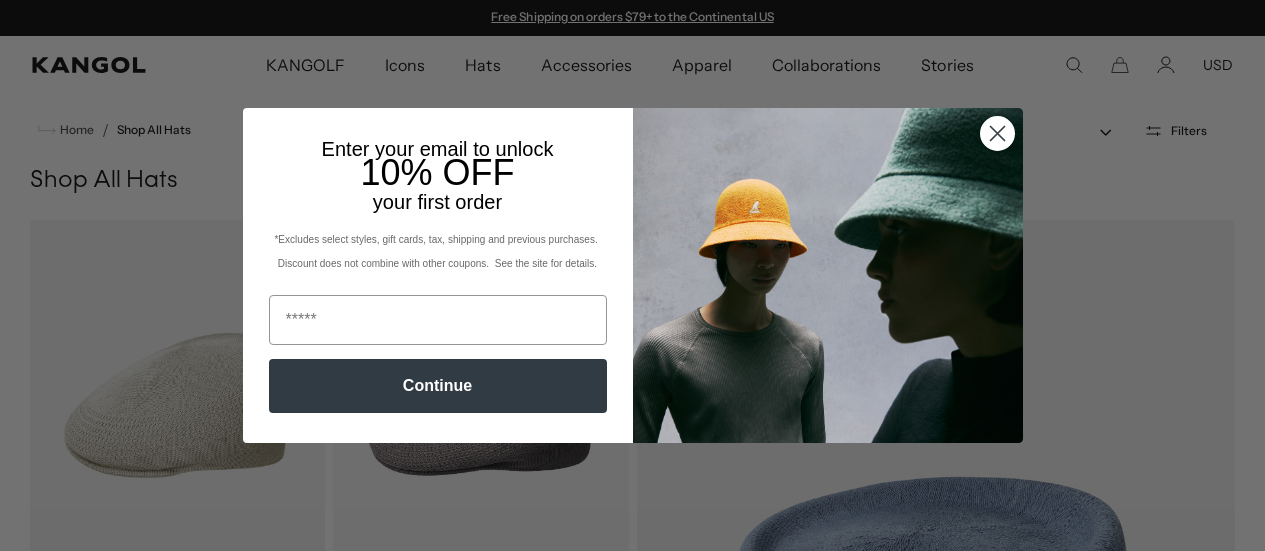 scroll, scrollTop: 0, scrollLeft: 0, axis: both 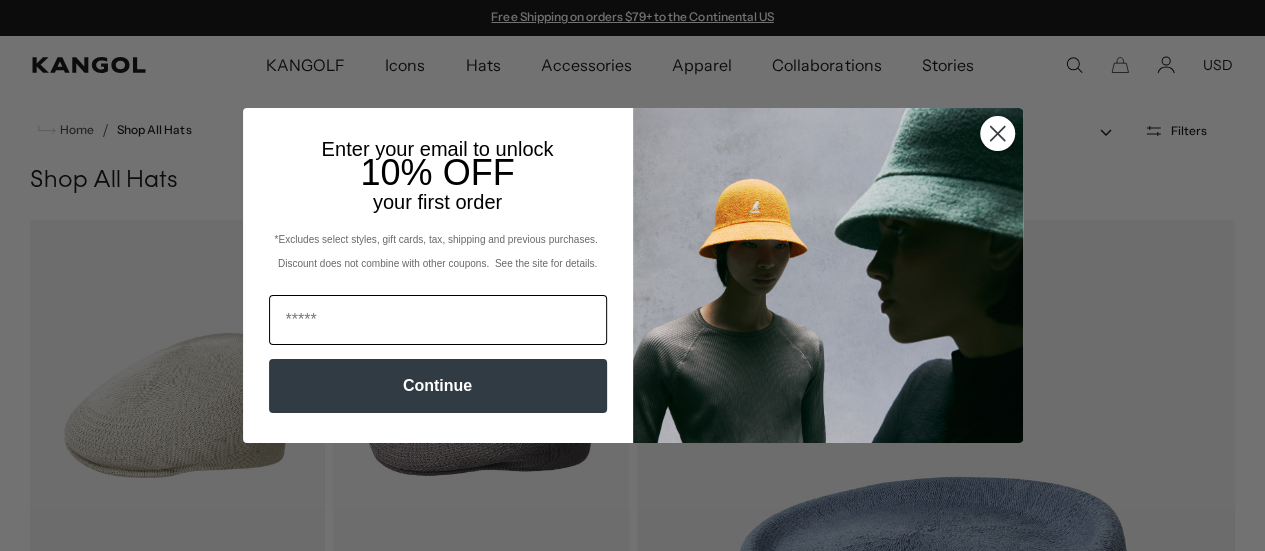 click at bounding box center (438, 320) 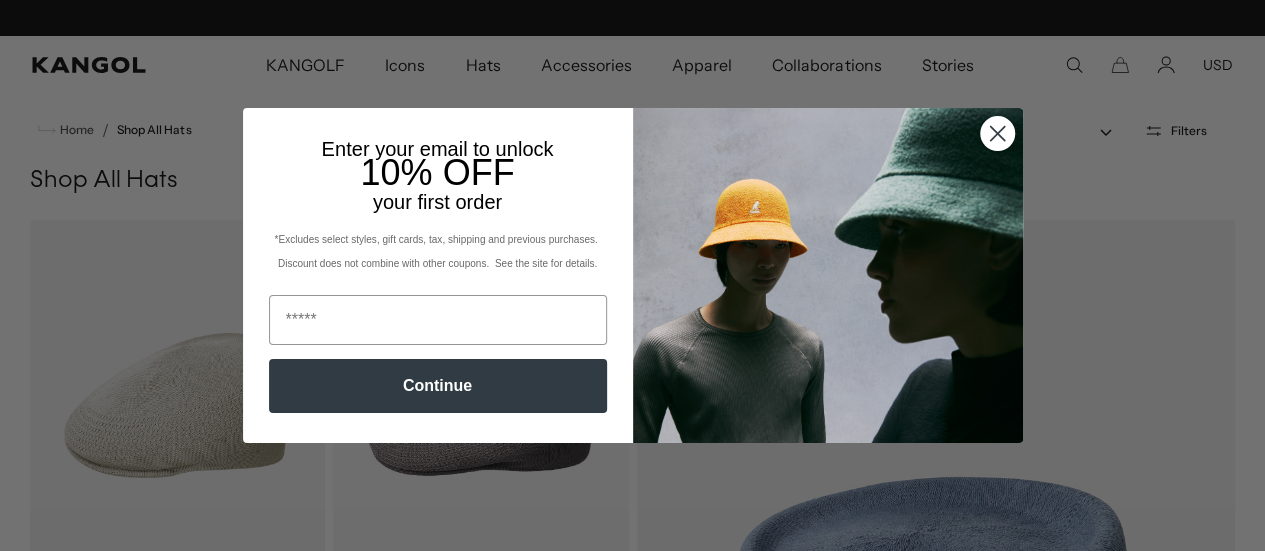 scroll, scrollTop: 0, scrollLeft: 412, axis: horizontal 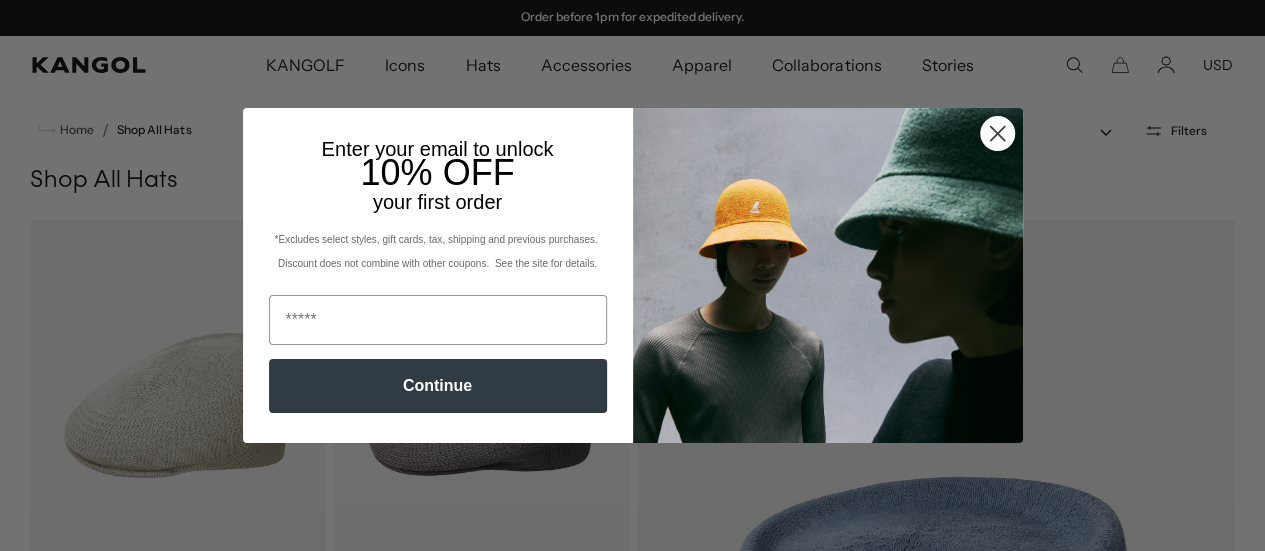 type on "**********" 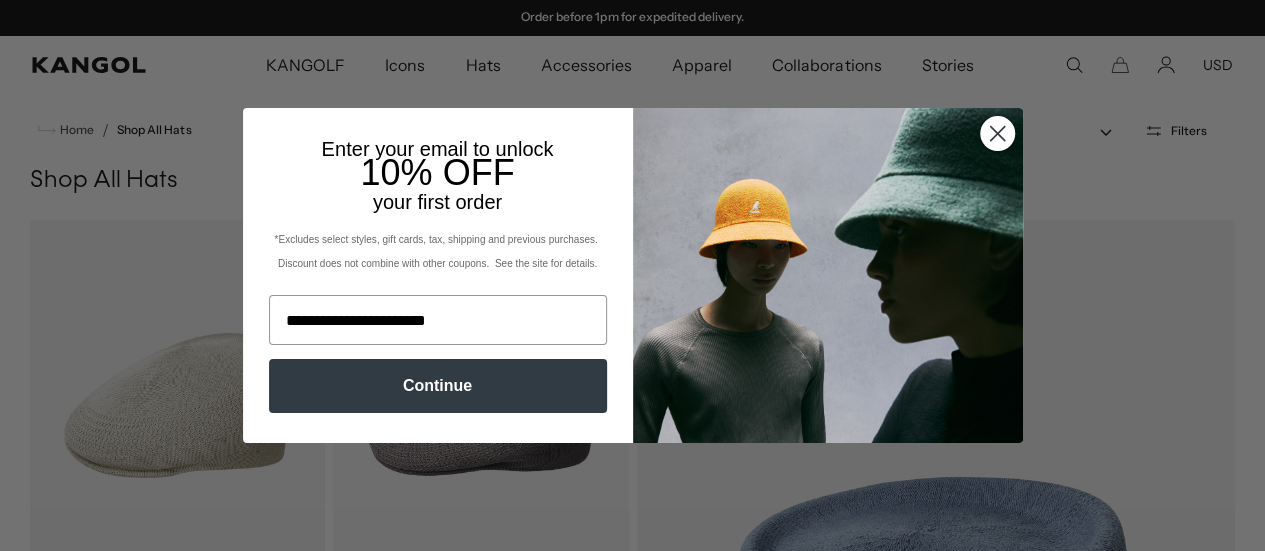 click on "Continue" at bounding box center [438, 386] 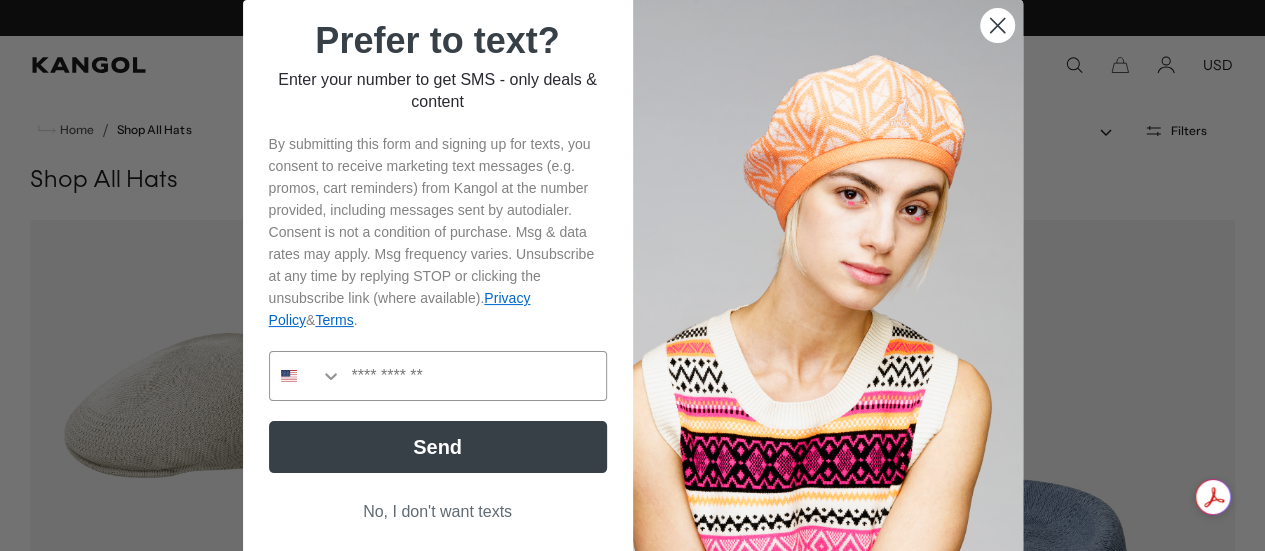 scroll, scrollTop: 0, scrollLeft: 0, axis: both 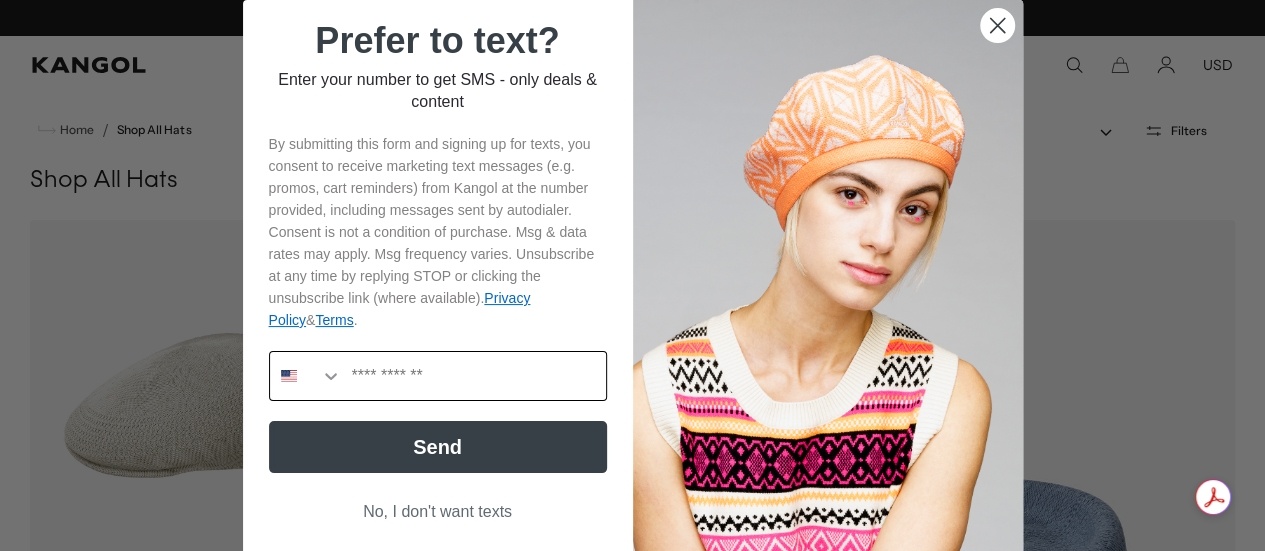 click at bounding box center [474, 376] 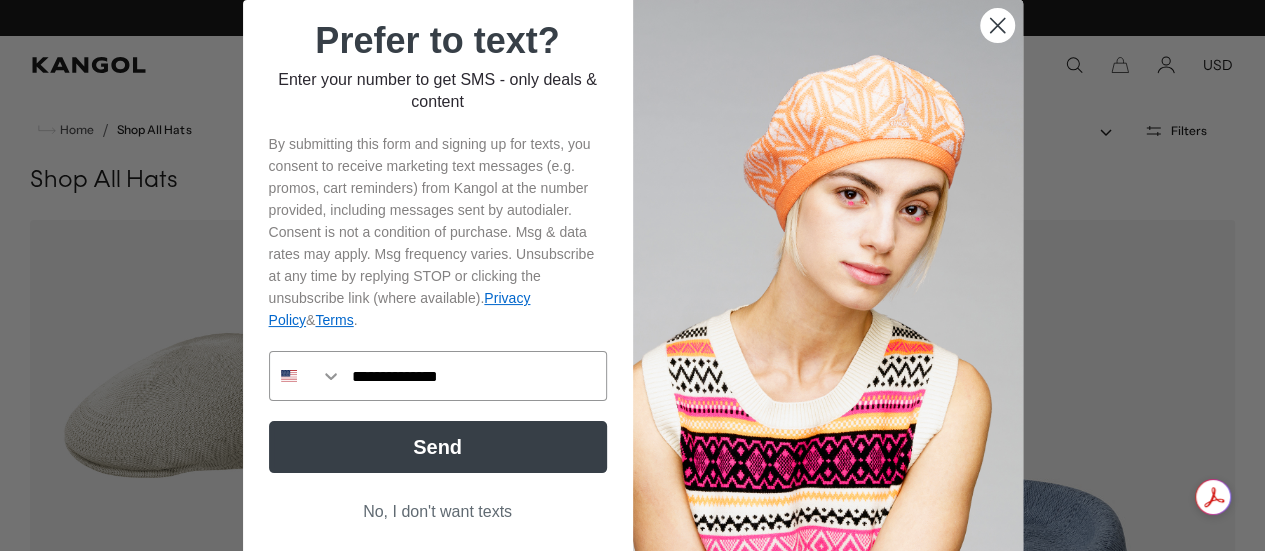 click on "Send" at bounding box center [438, 447] 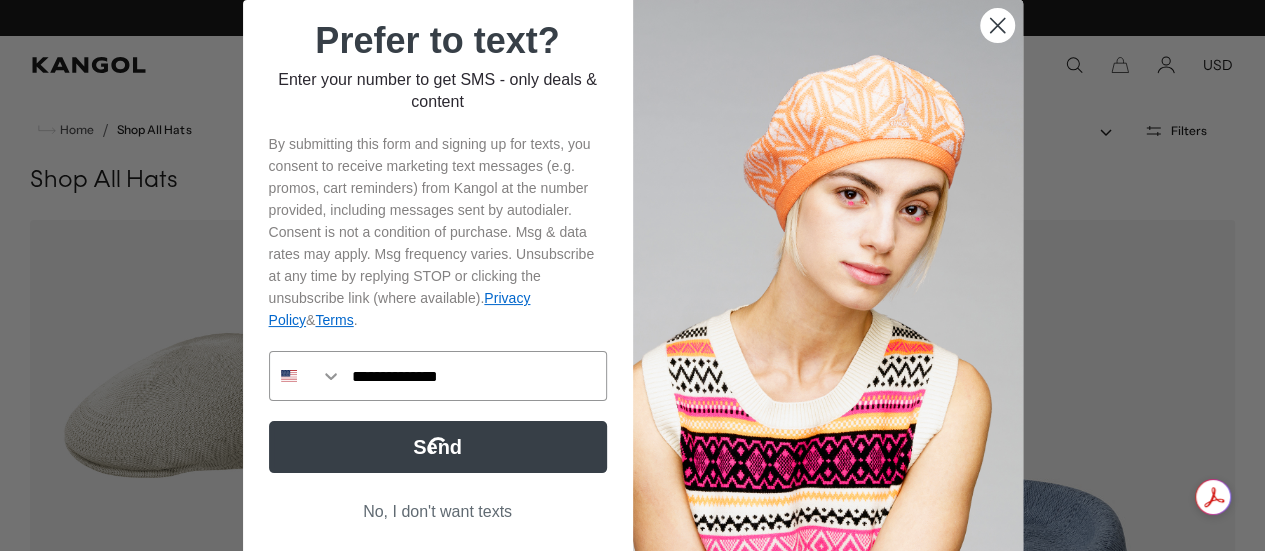 scroll, scrollTop: 0, scrollLeft: 0, axis: both 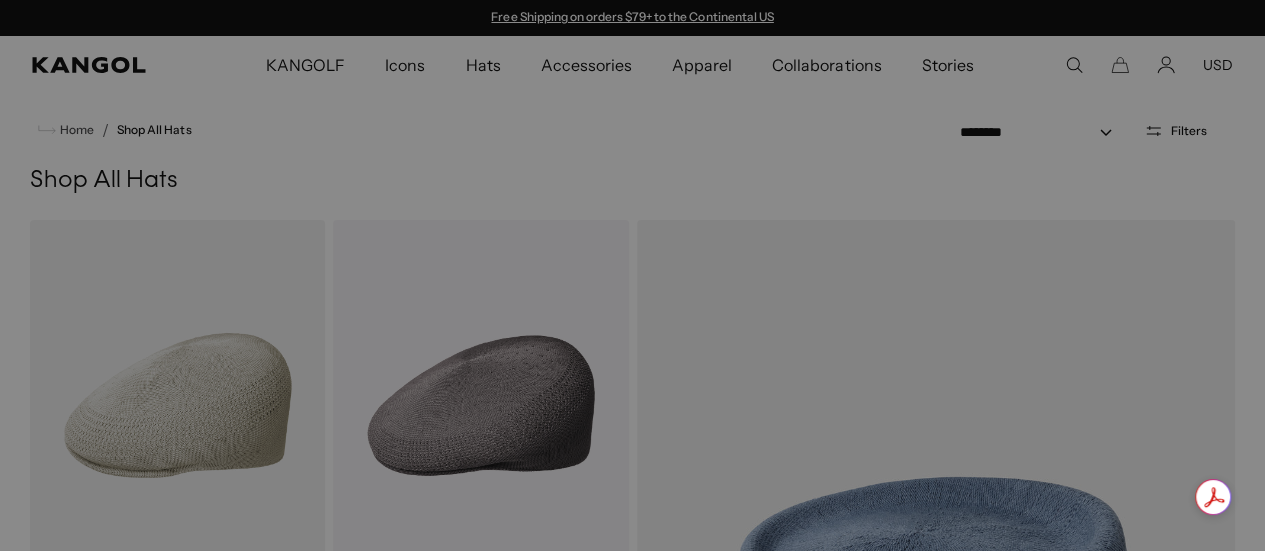 click on "Close dialog #kangolstyle #fromthejump be on the lookout for your code ******" at bounding box center (632, 275) 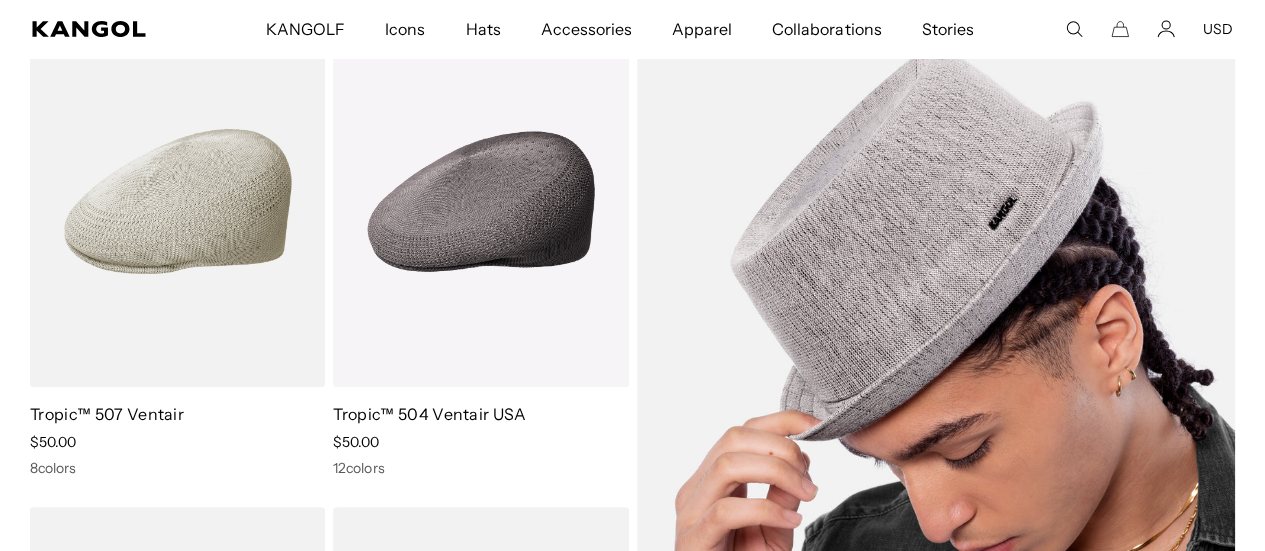 scroll, scrollTop: 342, scrollLeft: 0, axis: vertical 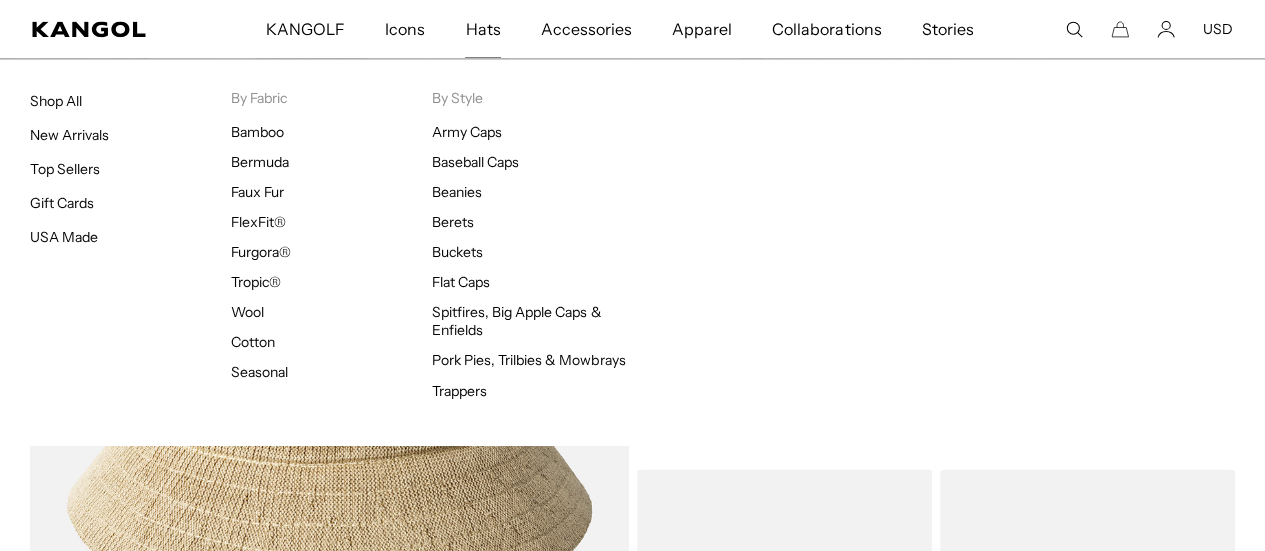 click on "Hats" at bounding box center (482, 29) 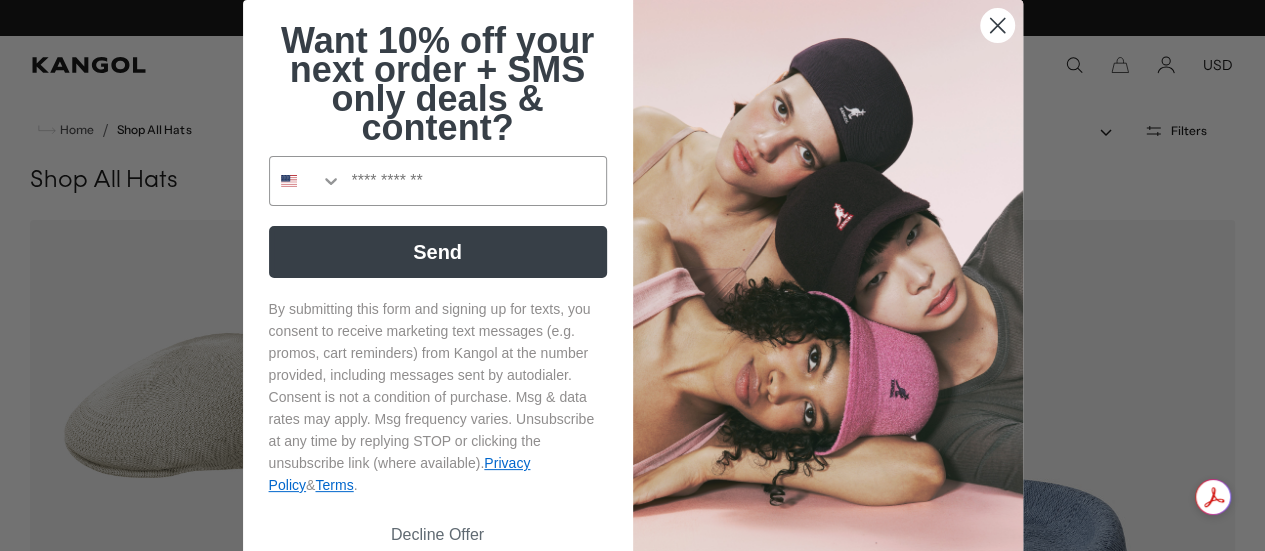 scroll, scrollTop: 0, scrollLeft: 0, axis: both 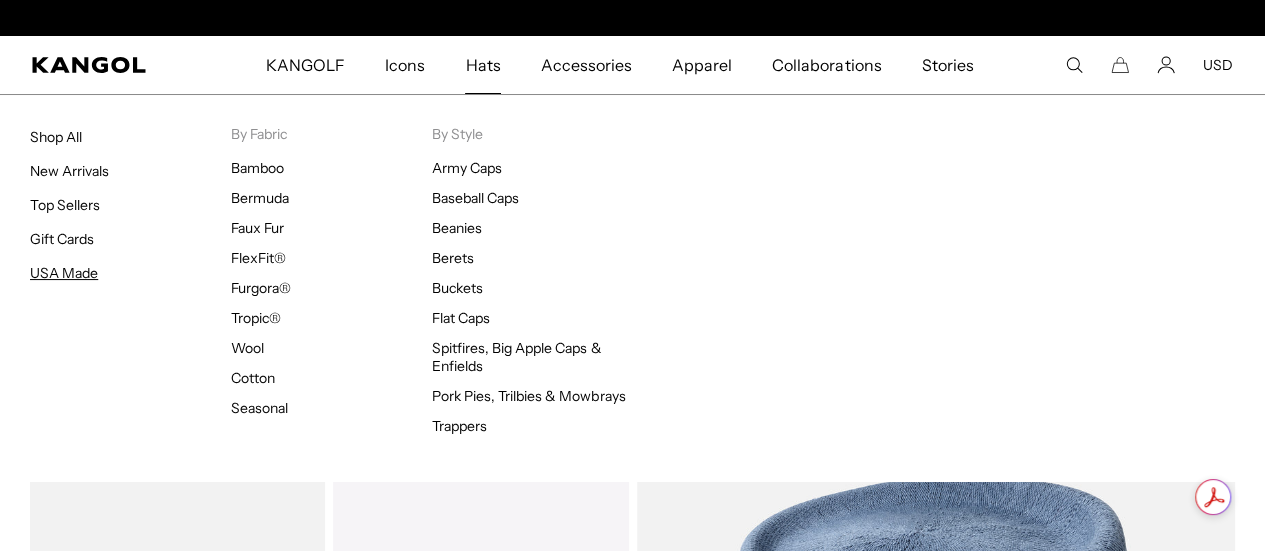 click on "USA Made" at bounding box center [64, 273] 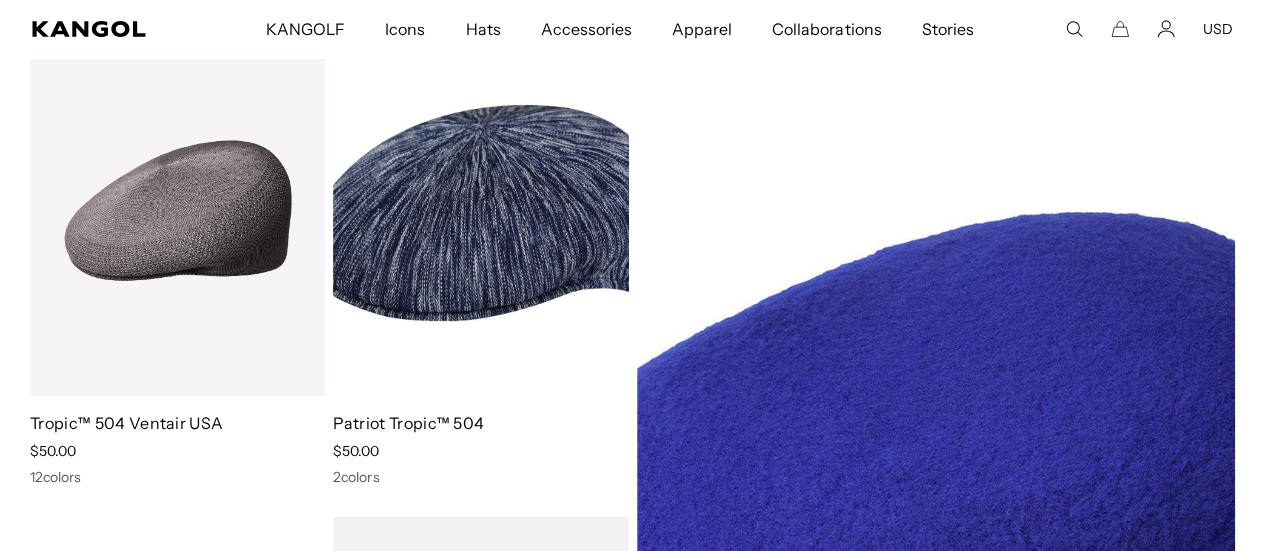 scroll, scrollTop: 270, scrollLeft: 0, axis: vertical 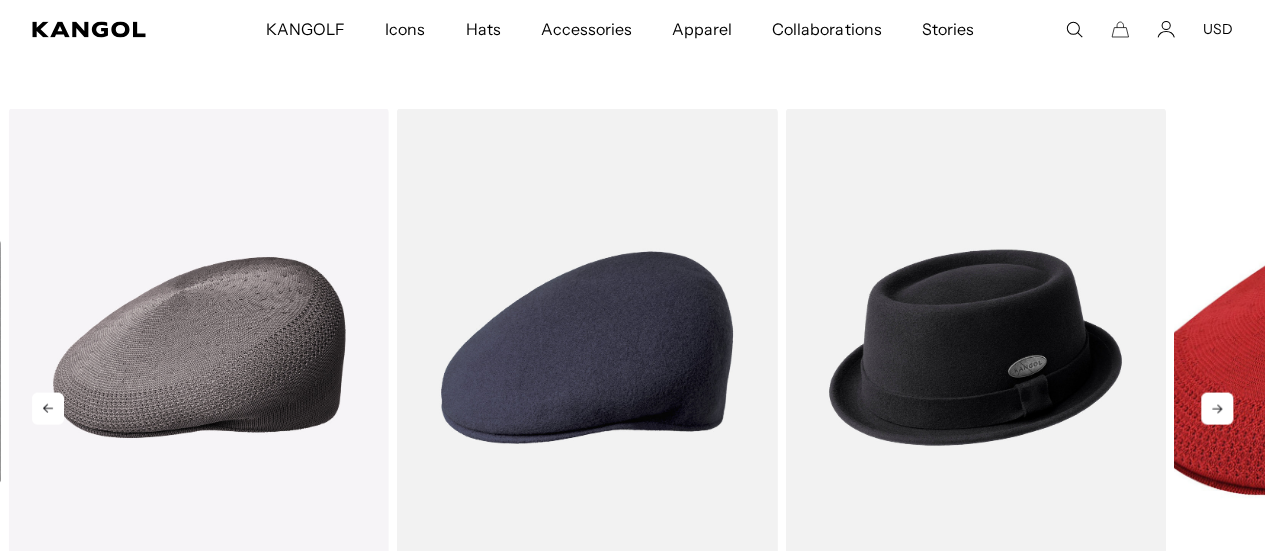 click 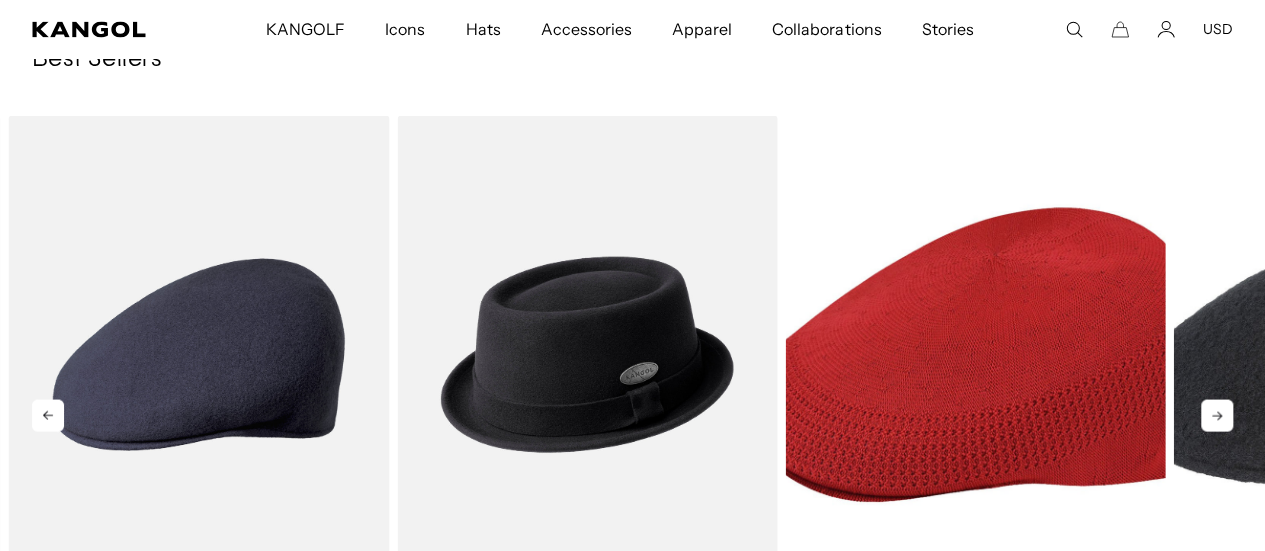 scroll, scrollTop: 1802, scrollLeft: 0, axis: vertical 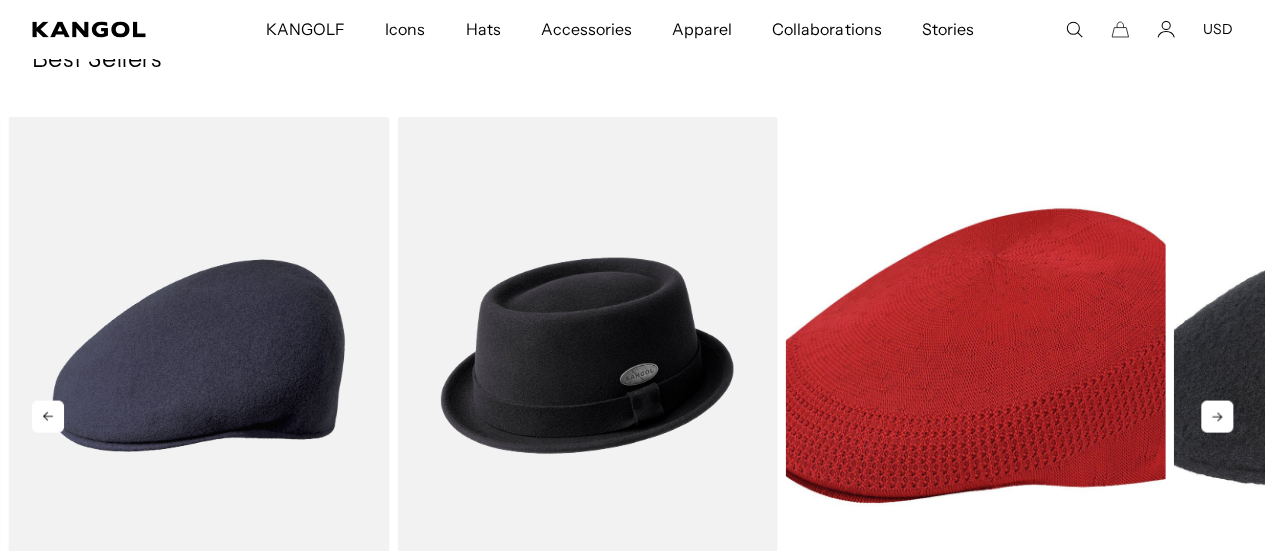 click 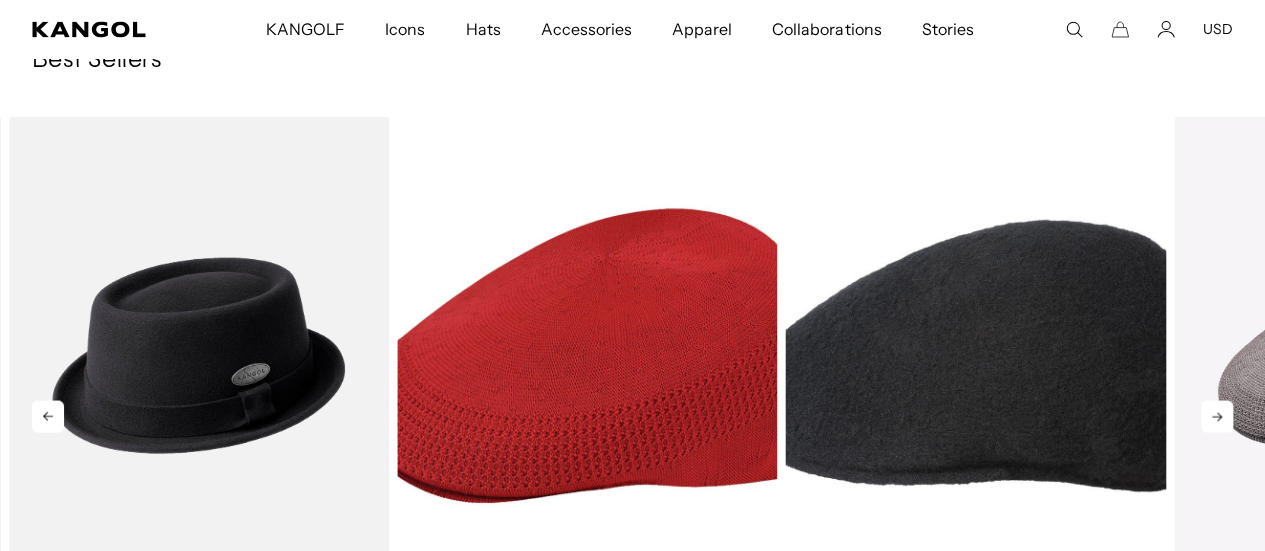 click 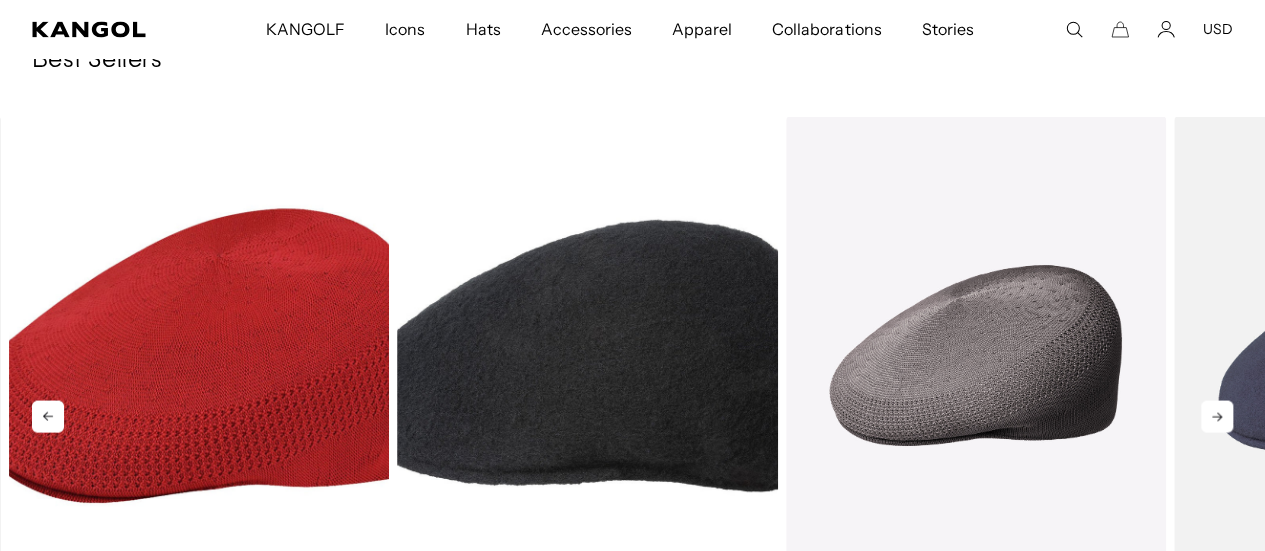 click 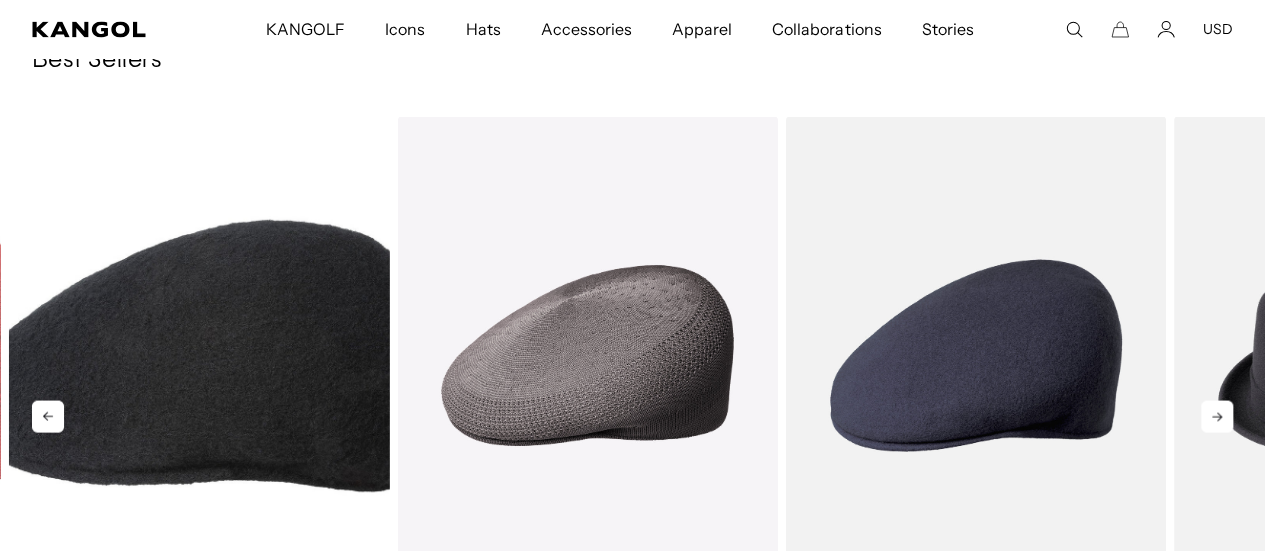 scroll, scrollTop: 0, scrollLeft: 0, axis: both 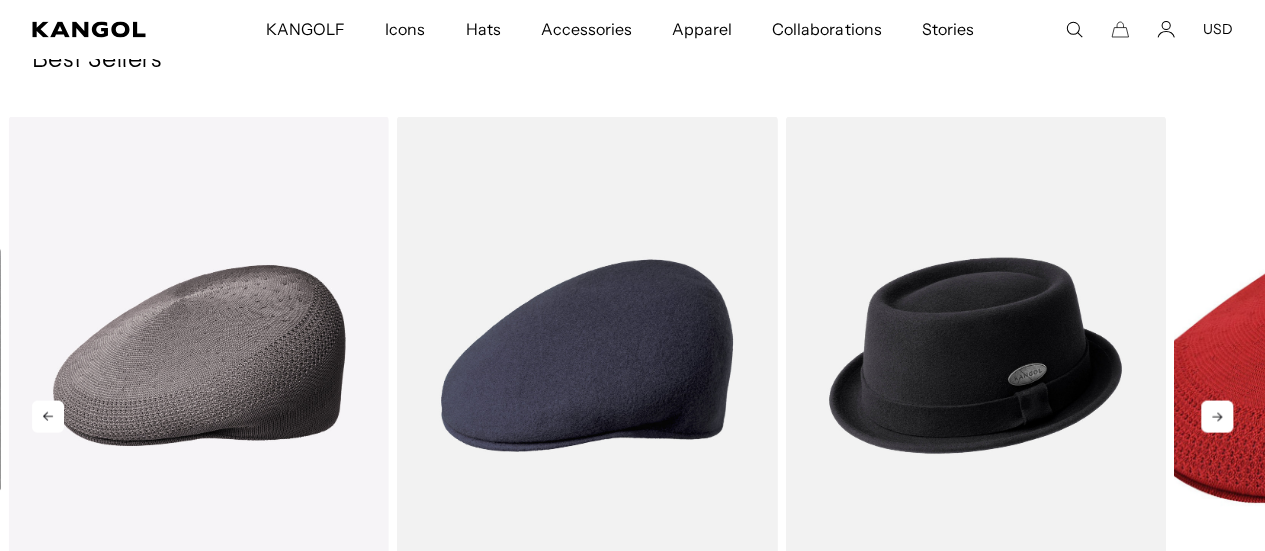 click 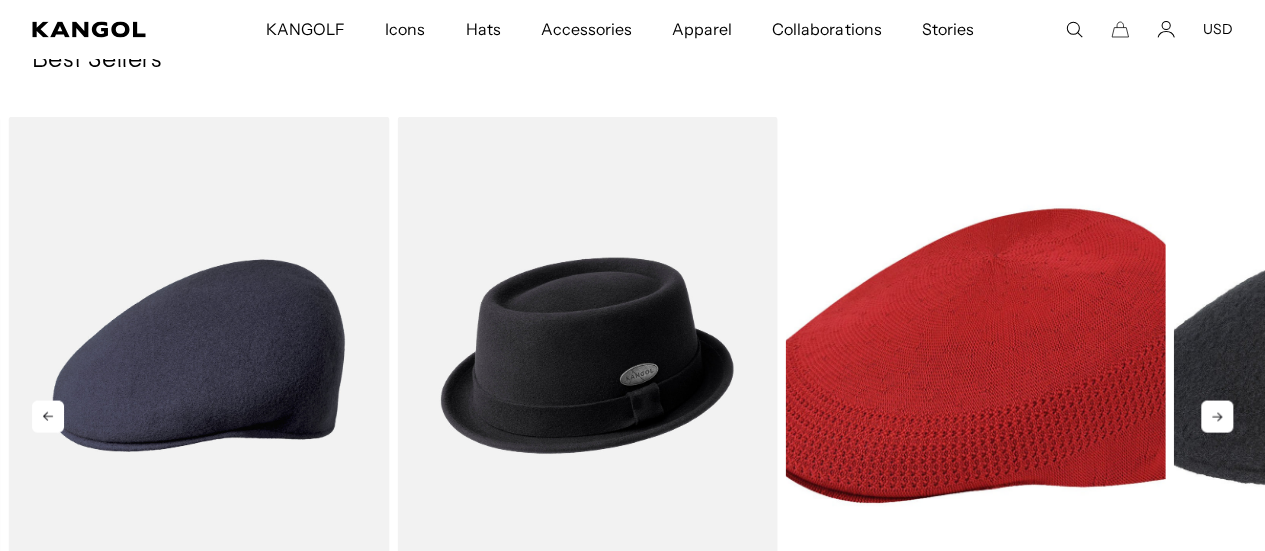 click 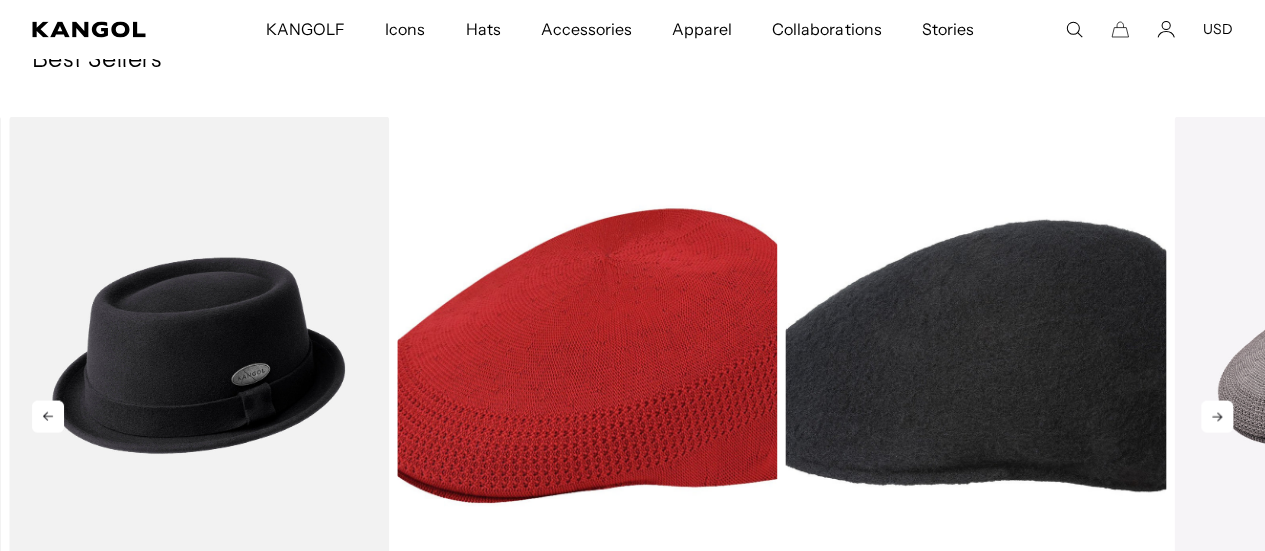 click 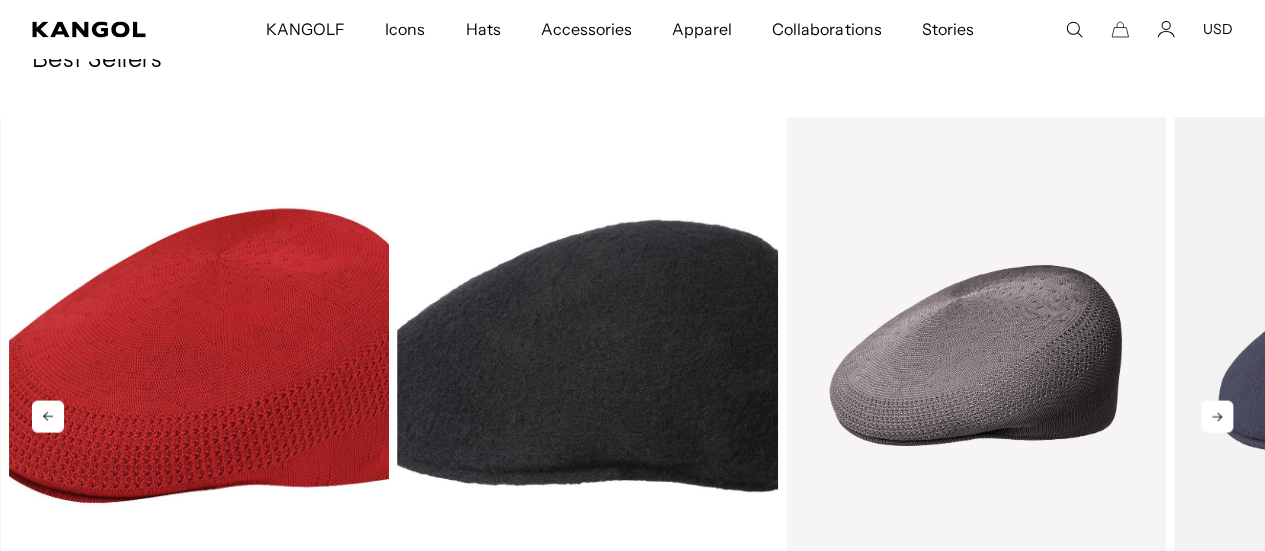 click 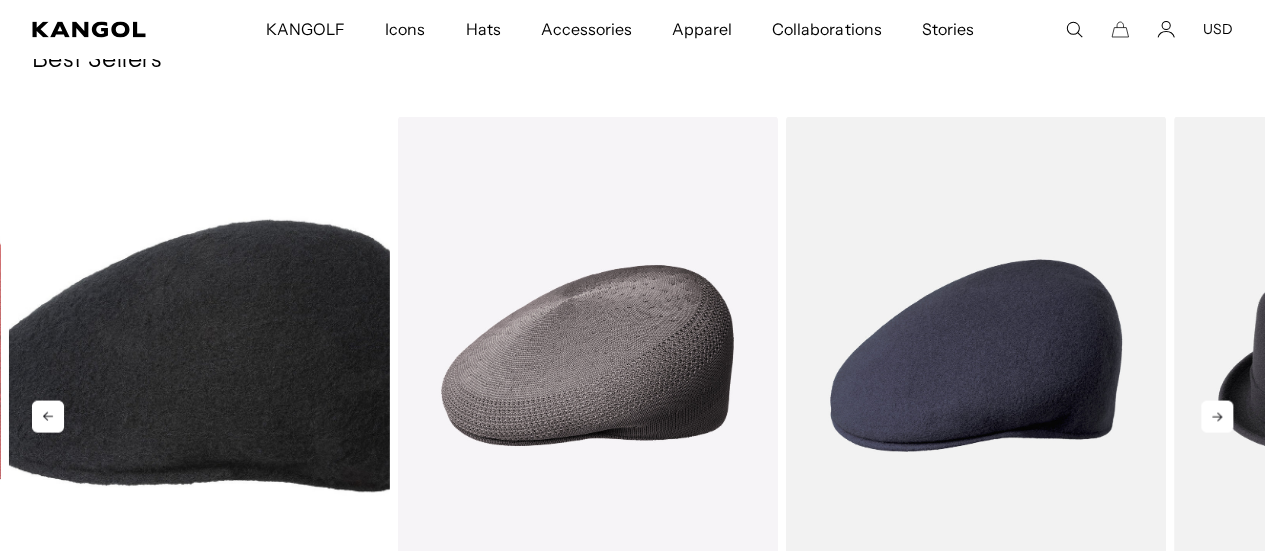scroll, scrollTop: 0, scrollLeft: 412, axis: horizontal 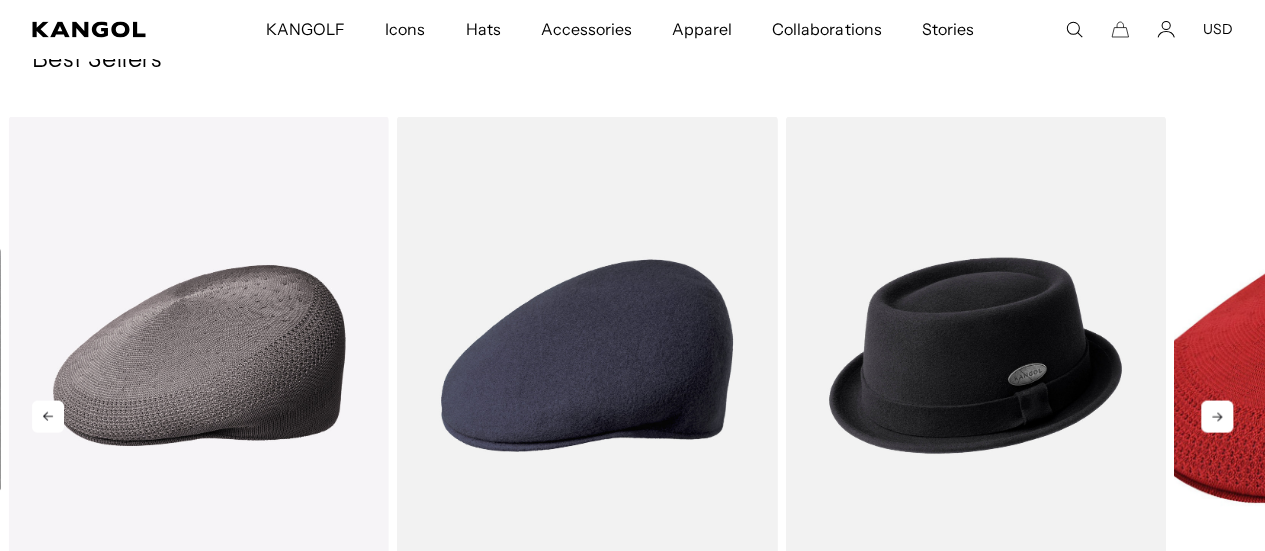 click 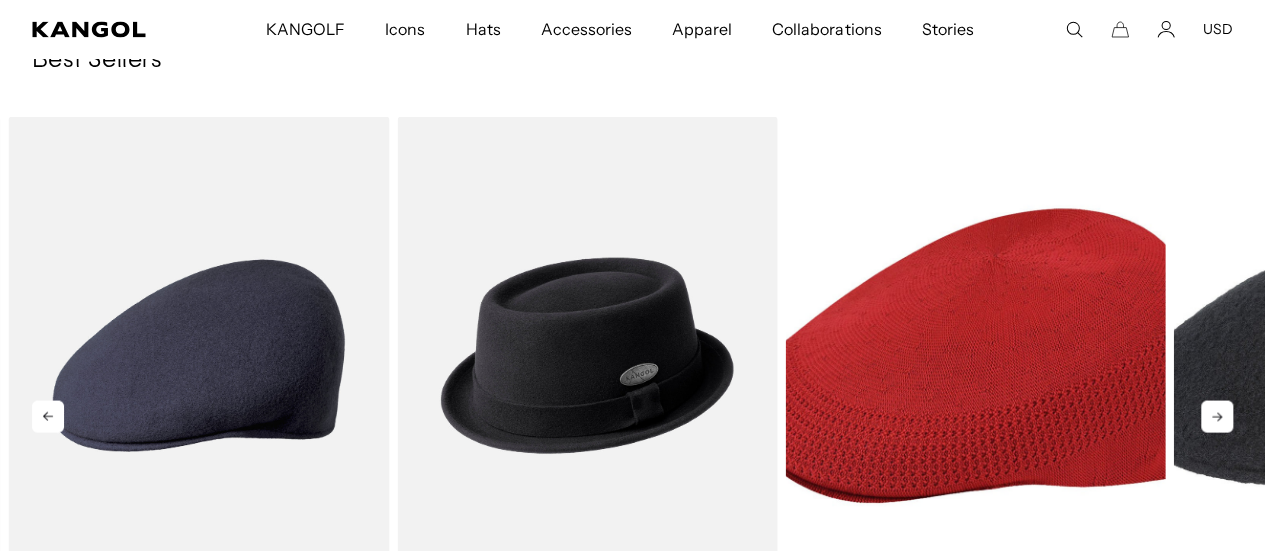 click 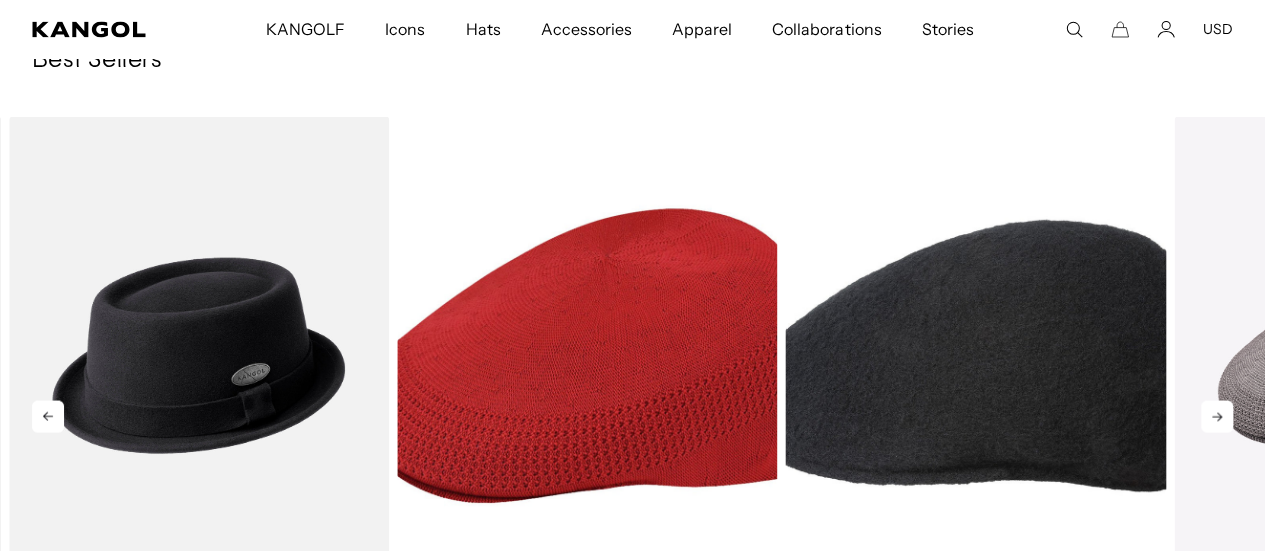click 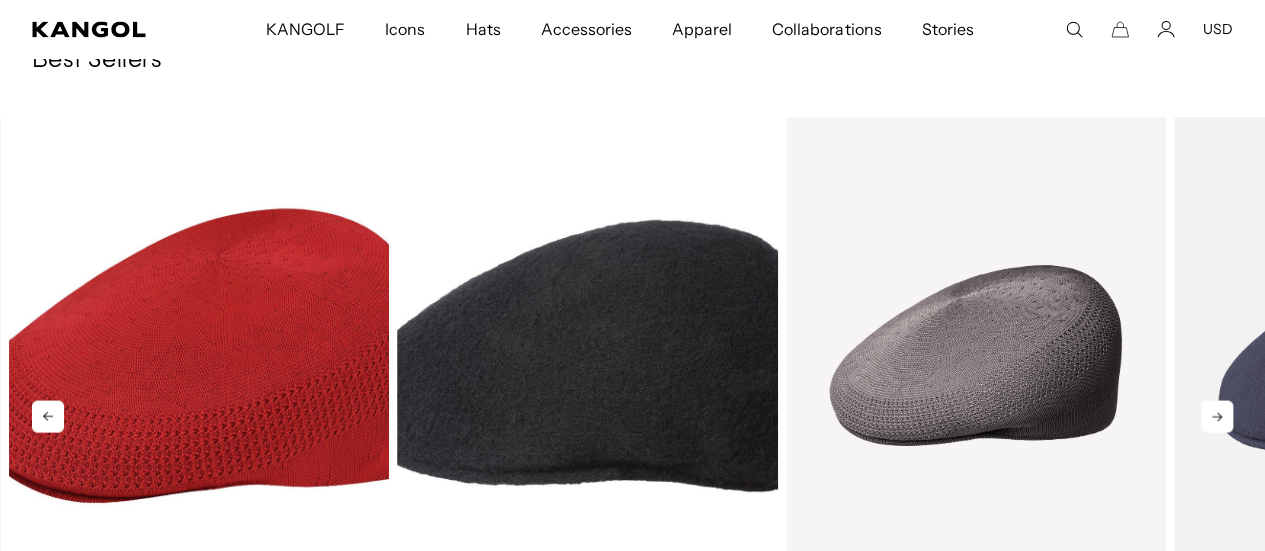 scroll, scrollTop: 0, scrollLeft: 0, axis: both 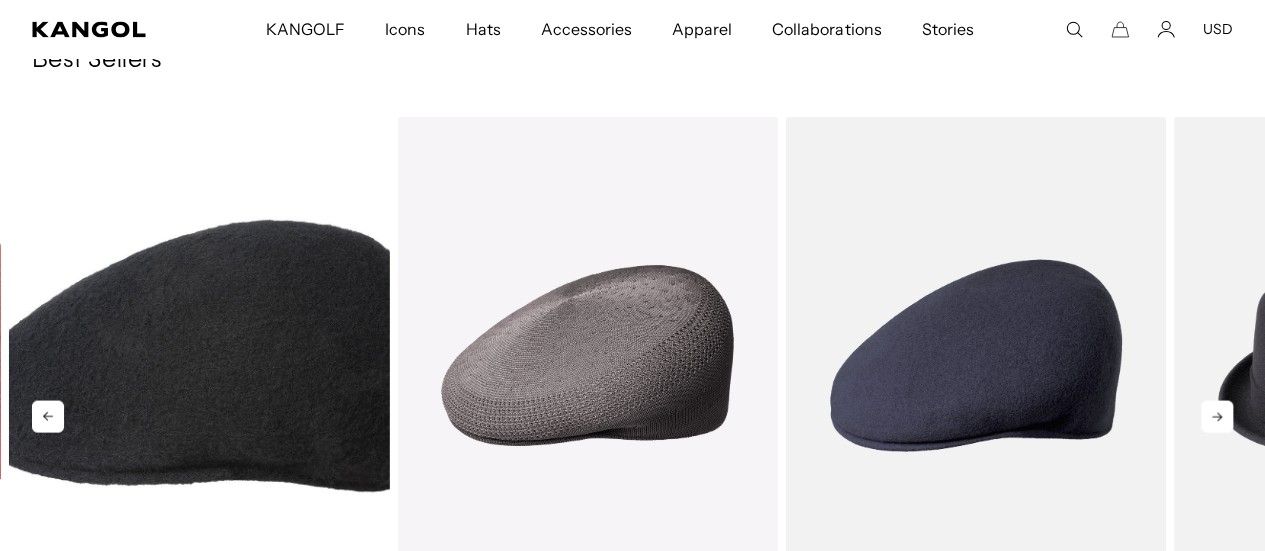 click 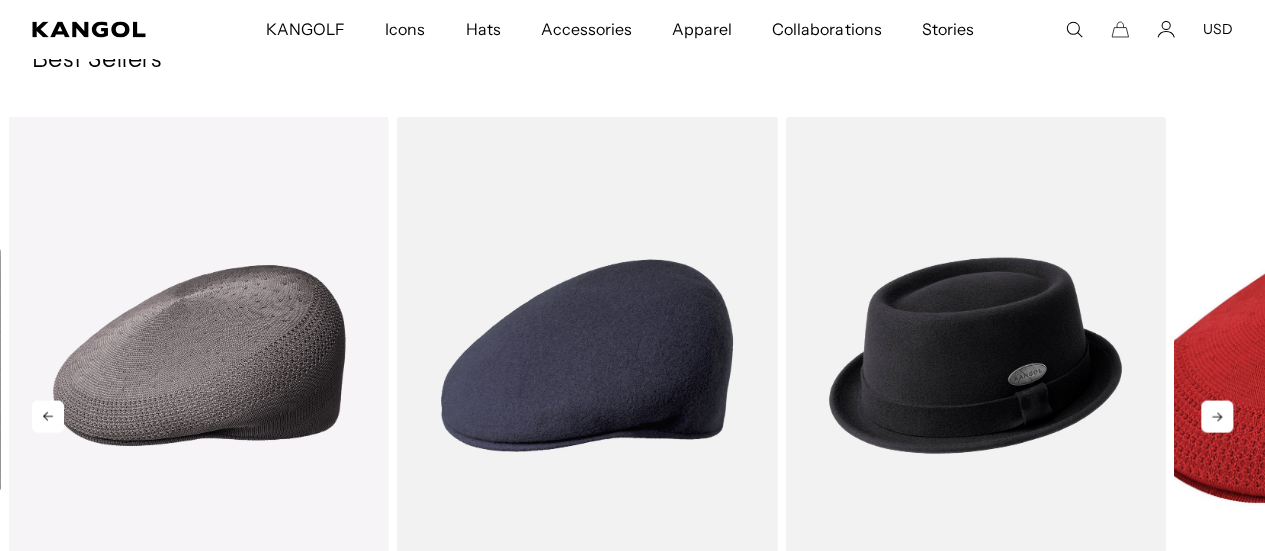 click 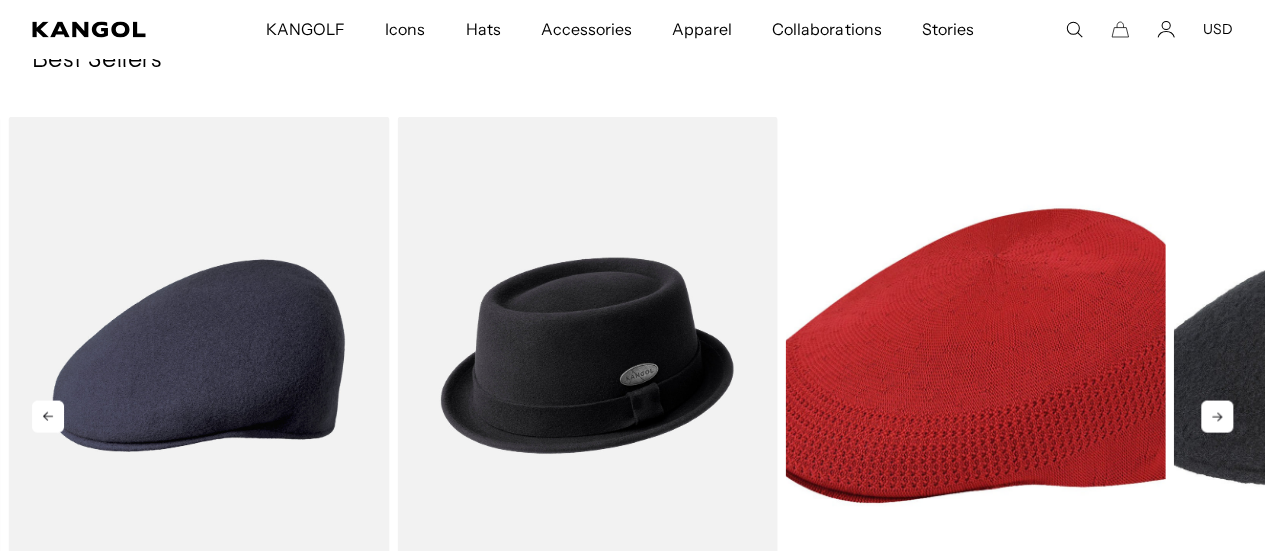 click 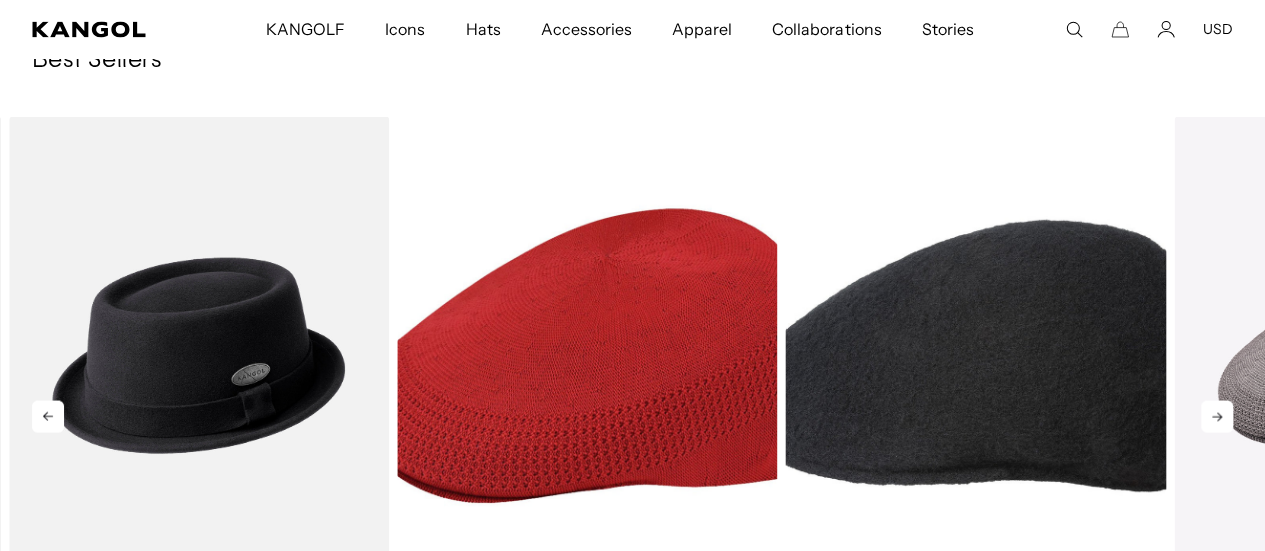 click 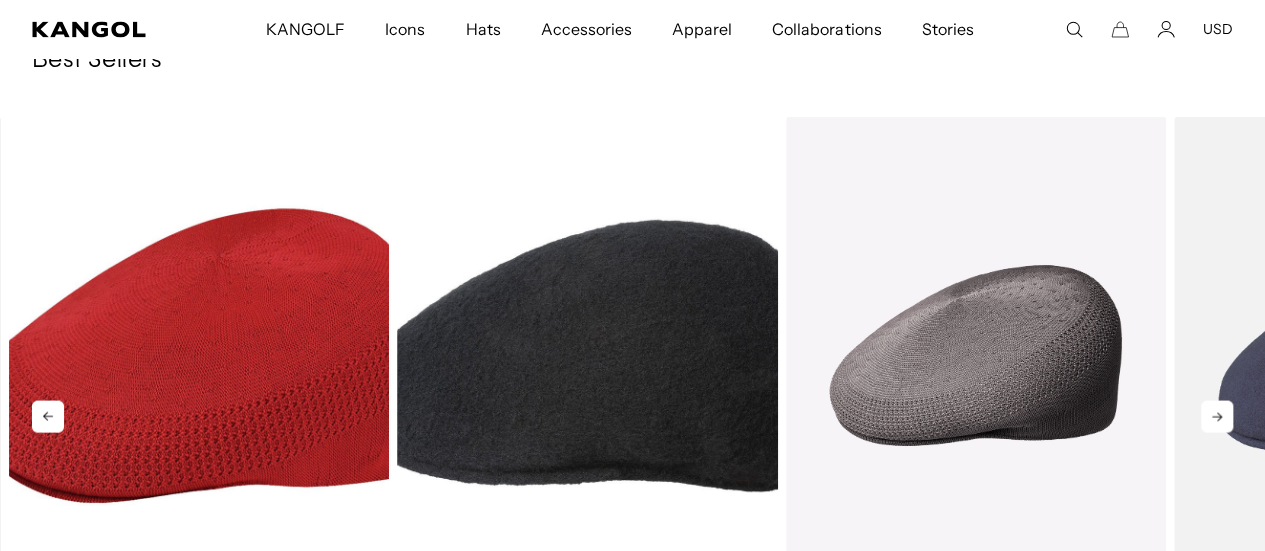 scroll, scrollTop: 0, scrollLeft: 412, axis: horizontal 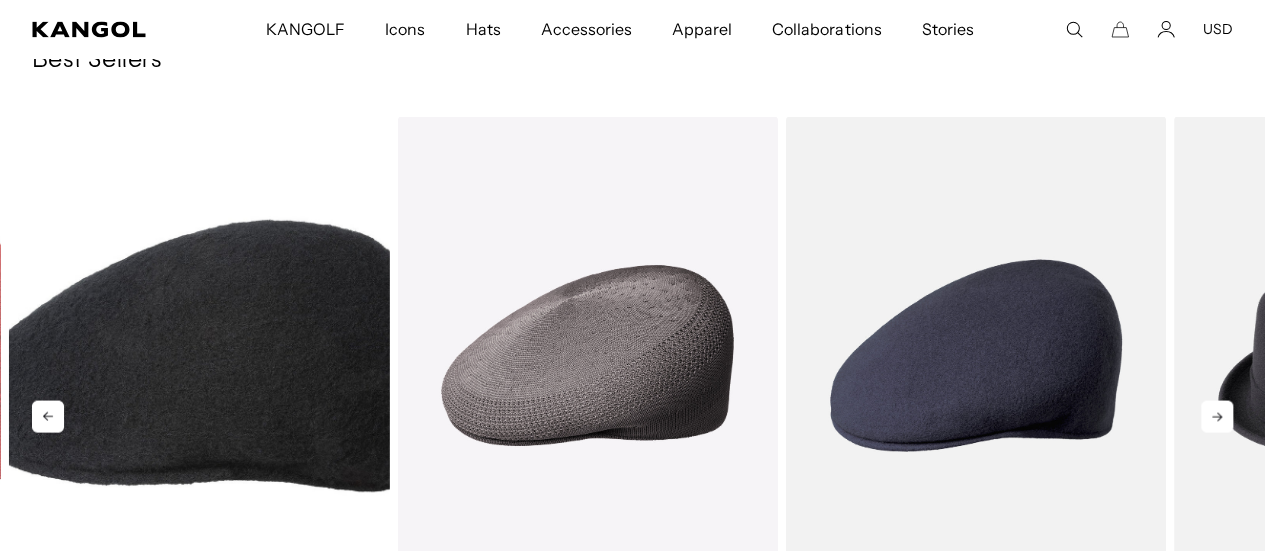 click 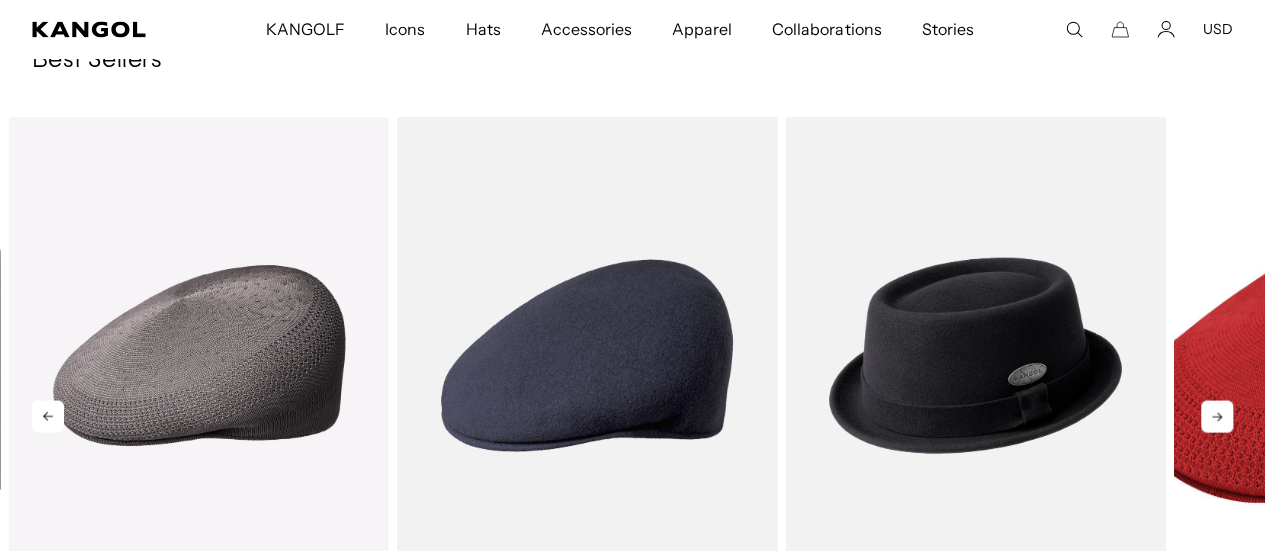 click 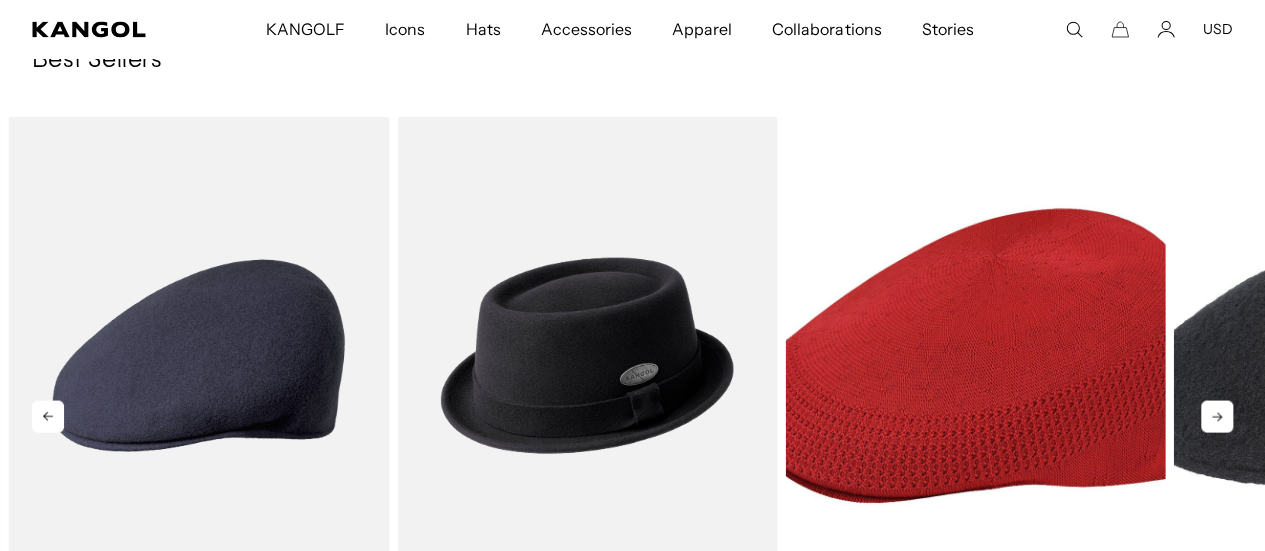 click 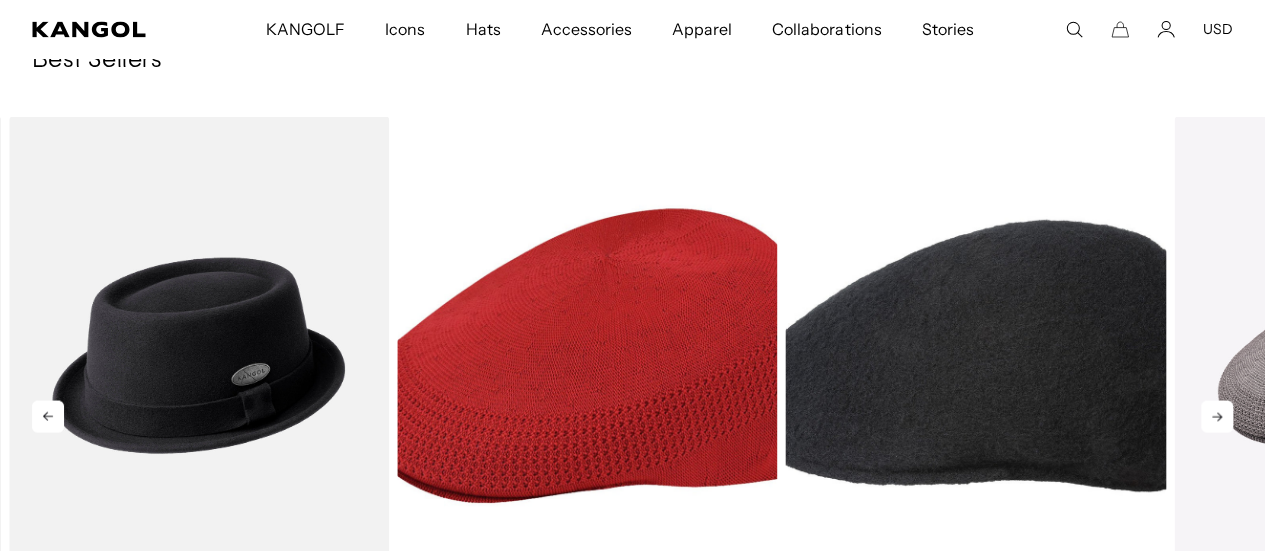 click 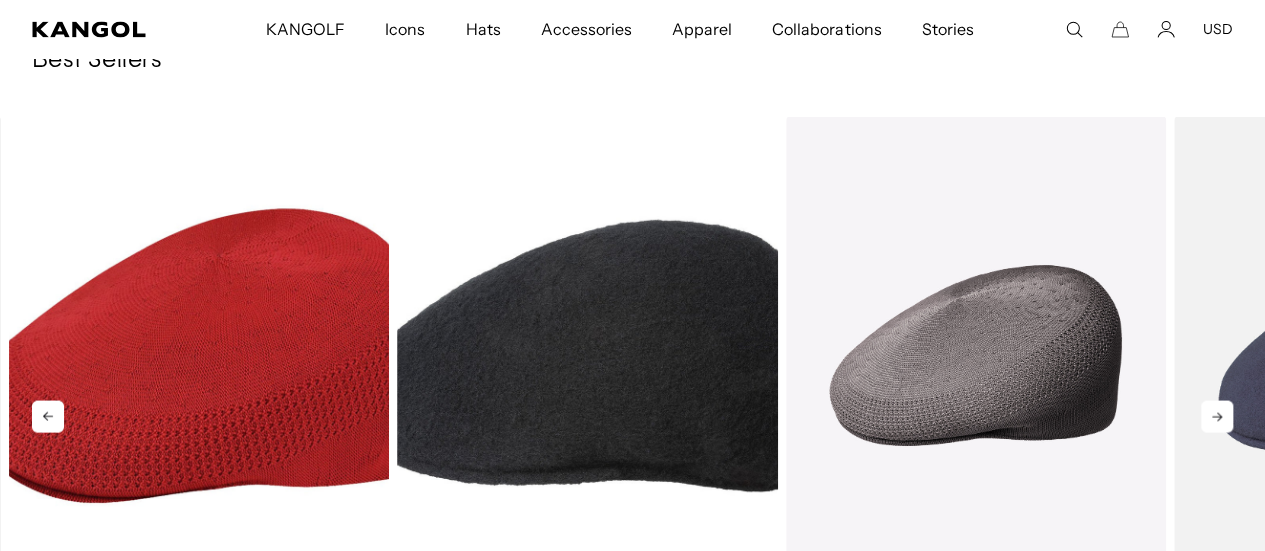 click 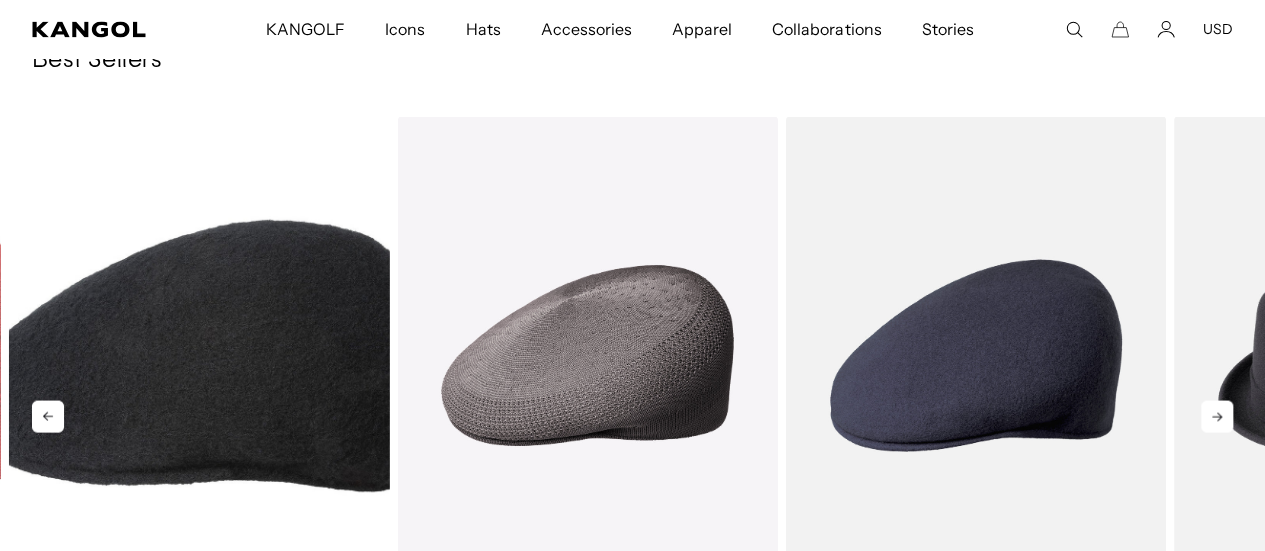 click 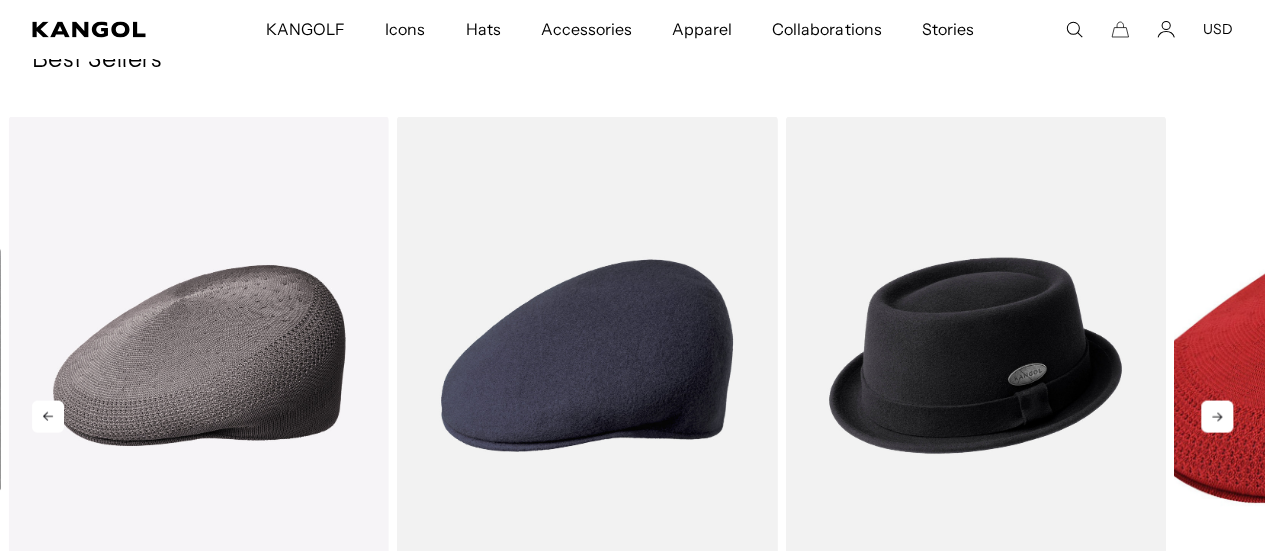 click 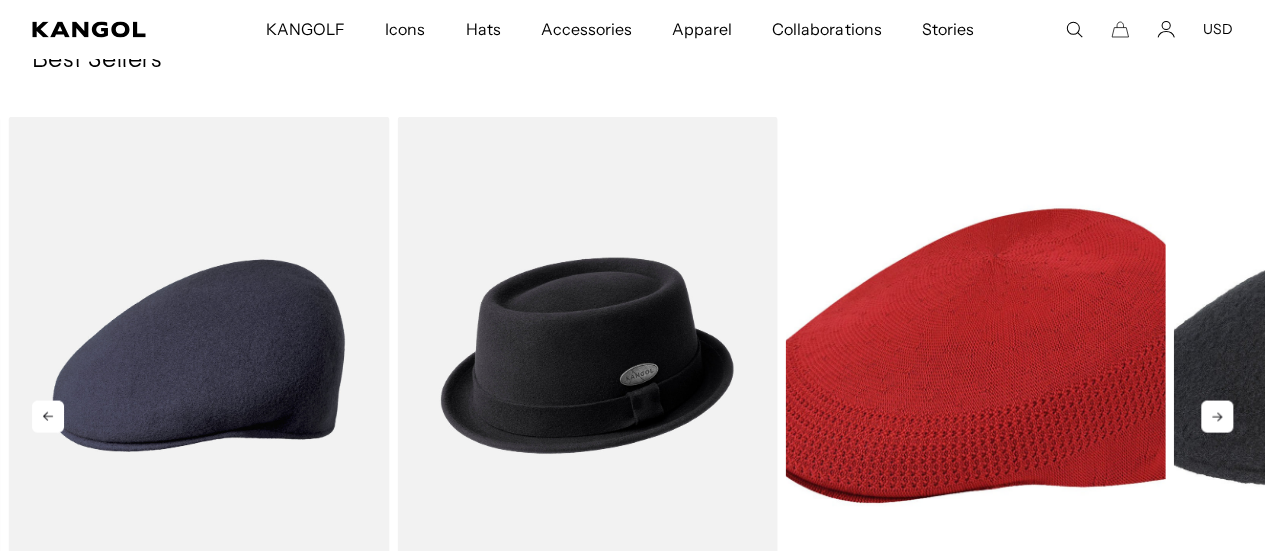 click 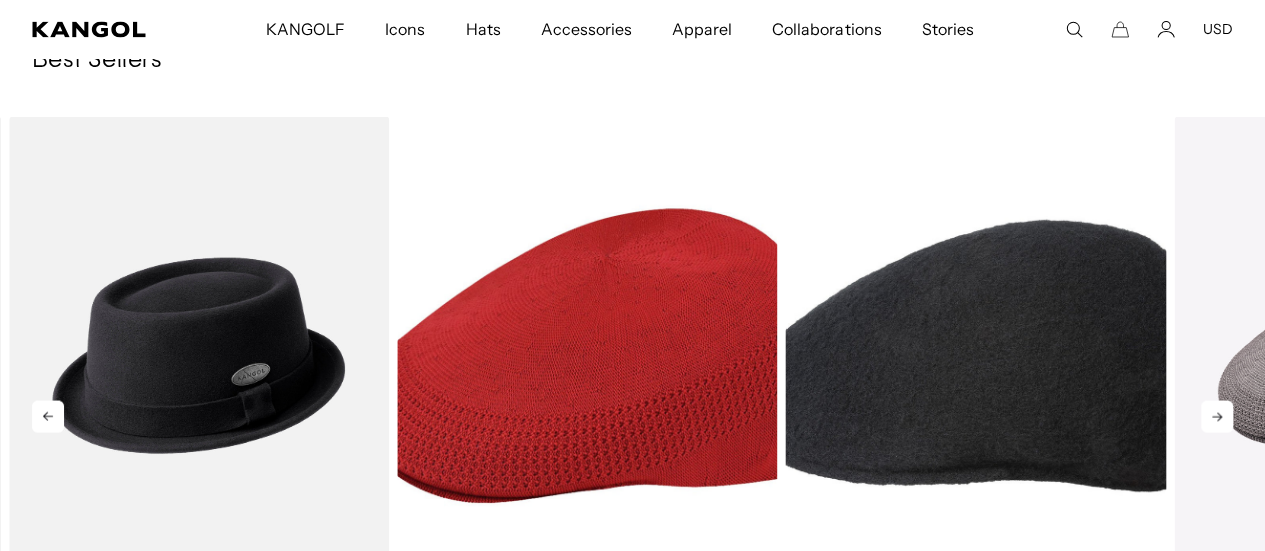 click 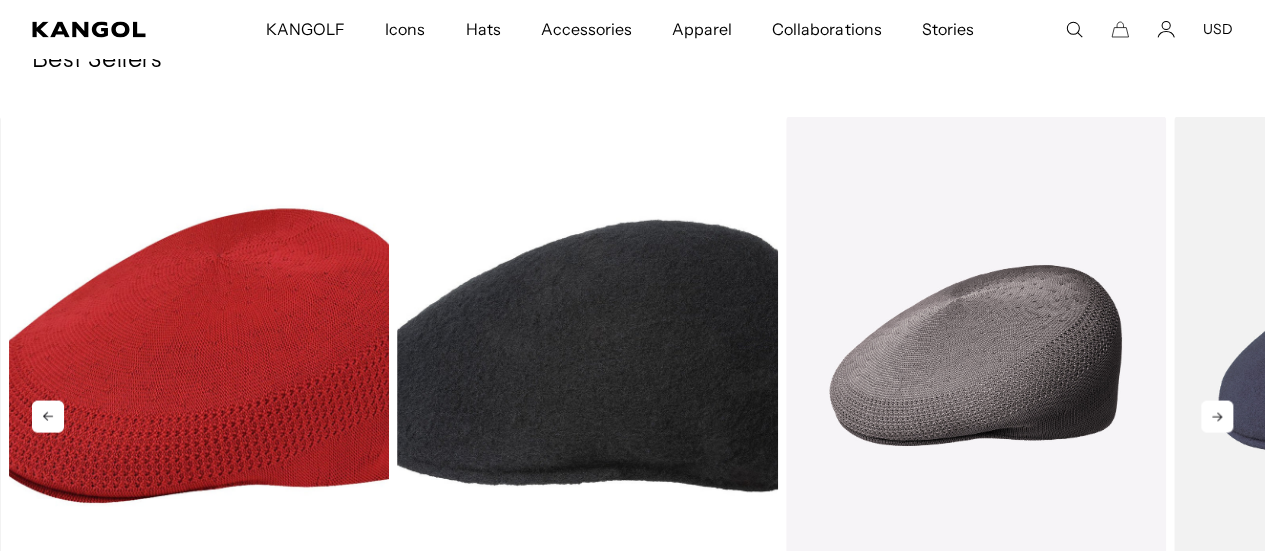 scroll, scrollTop: 0, scrollLeft: 412, axis: horizontal 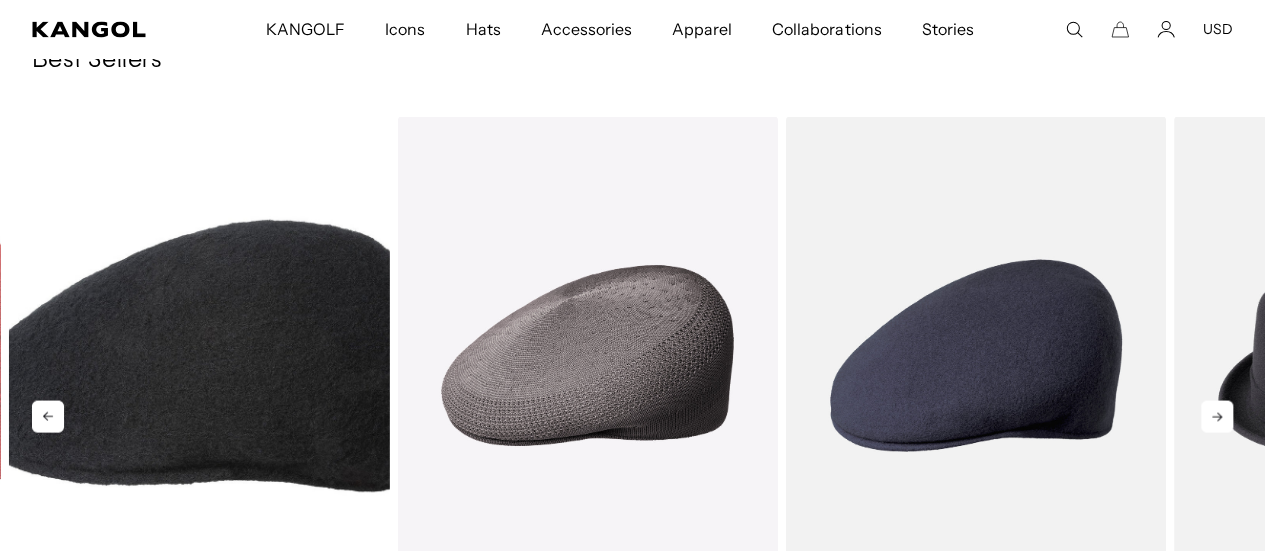 click 